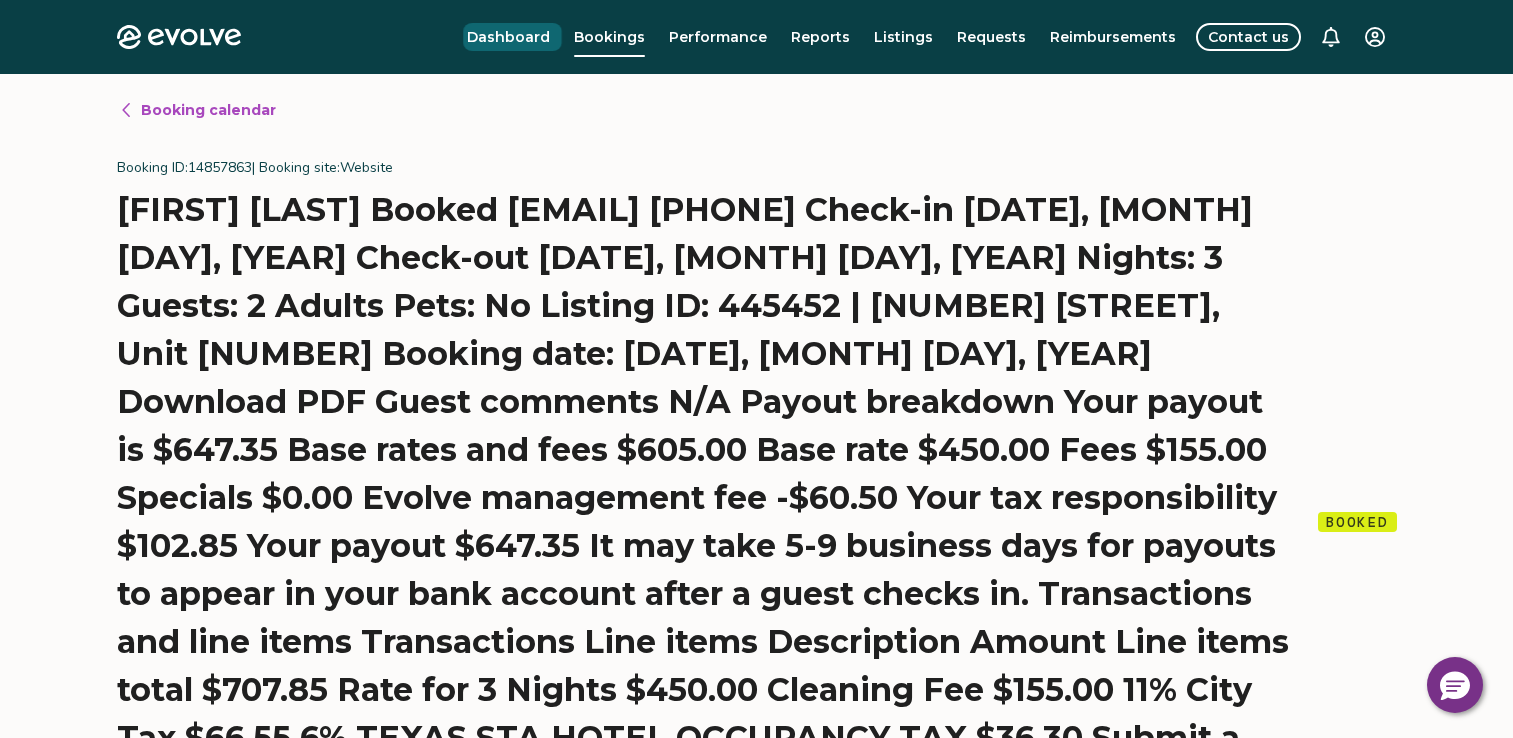 scroll, scrollTop: 0, scrollLeft: 0, axis: both 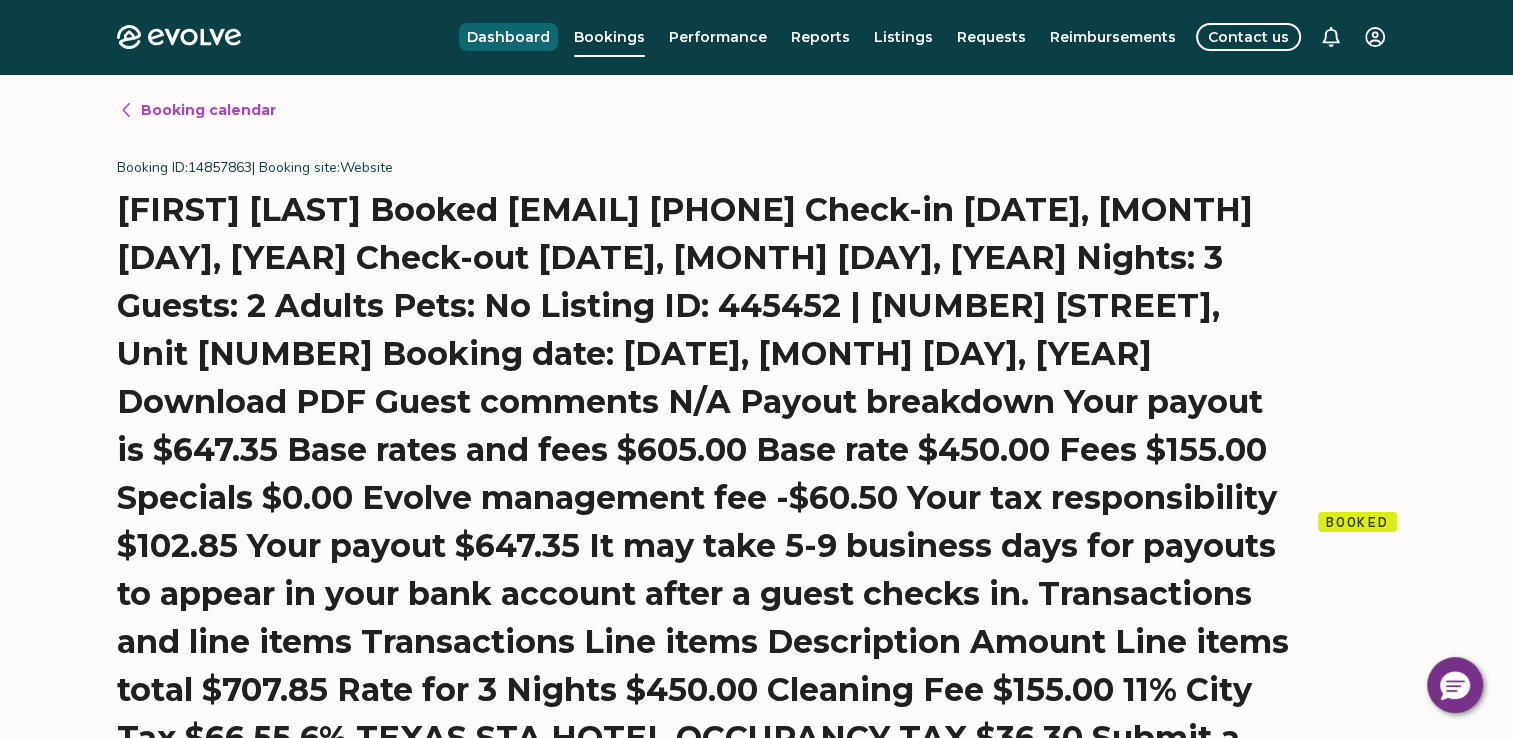 click on "Dashboard" at bounding box center [508, 37] 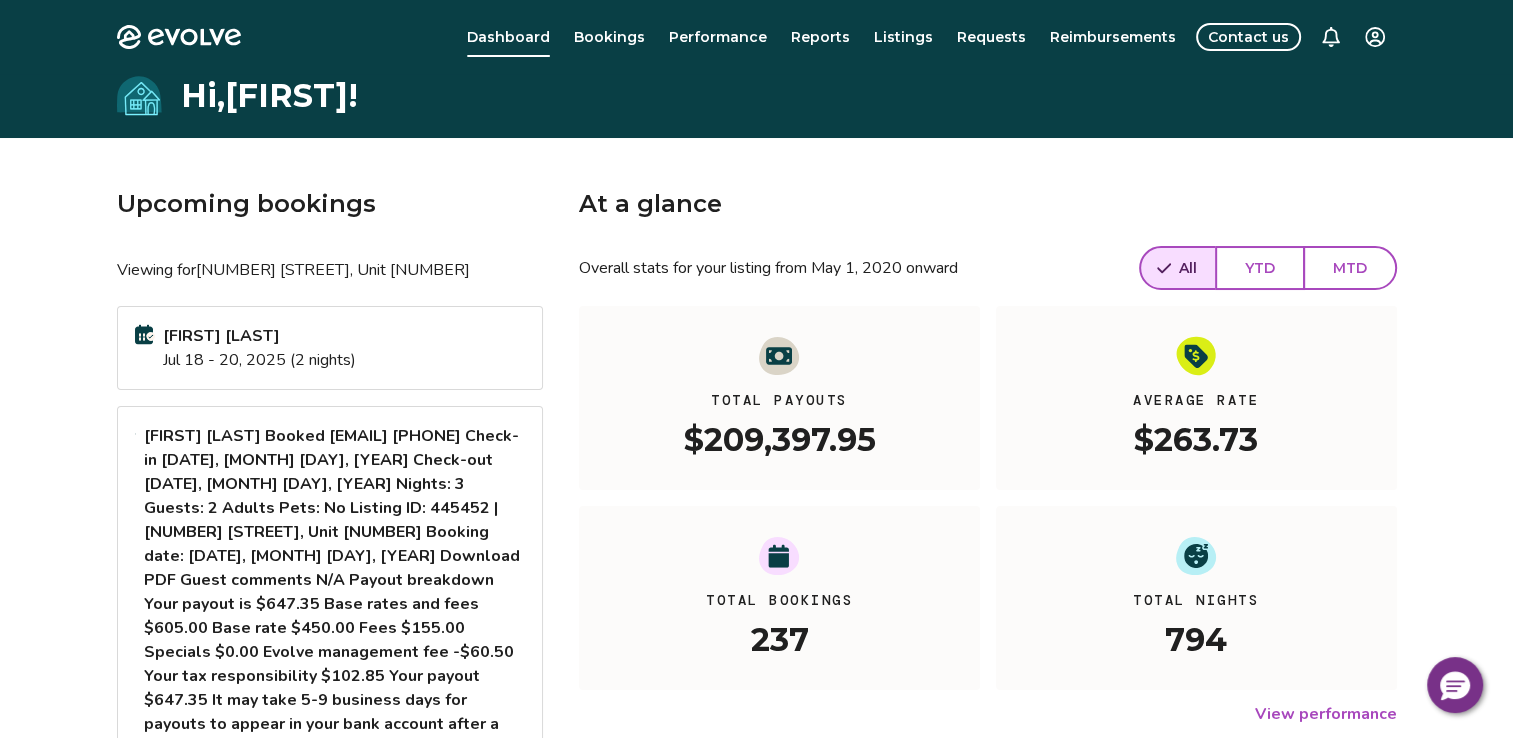 click on "[FIRST] [LAST]" at bounding box center (335, 676) 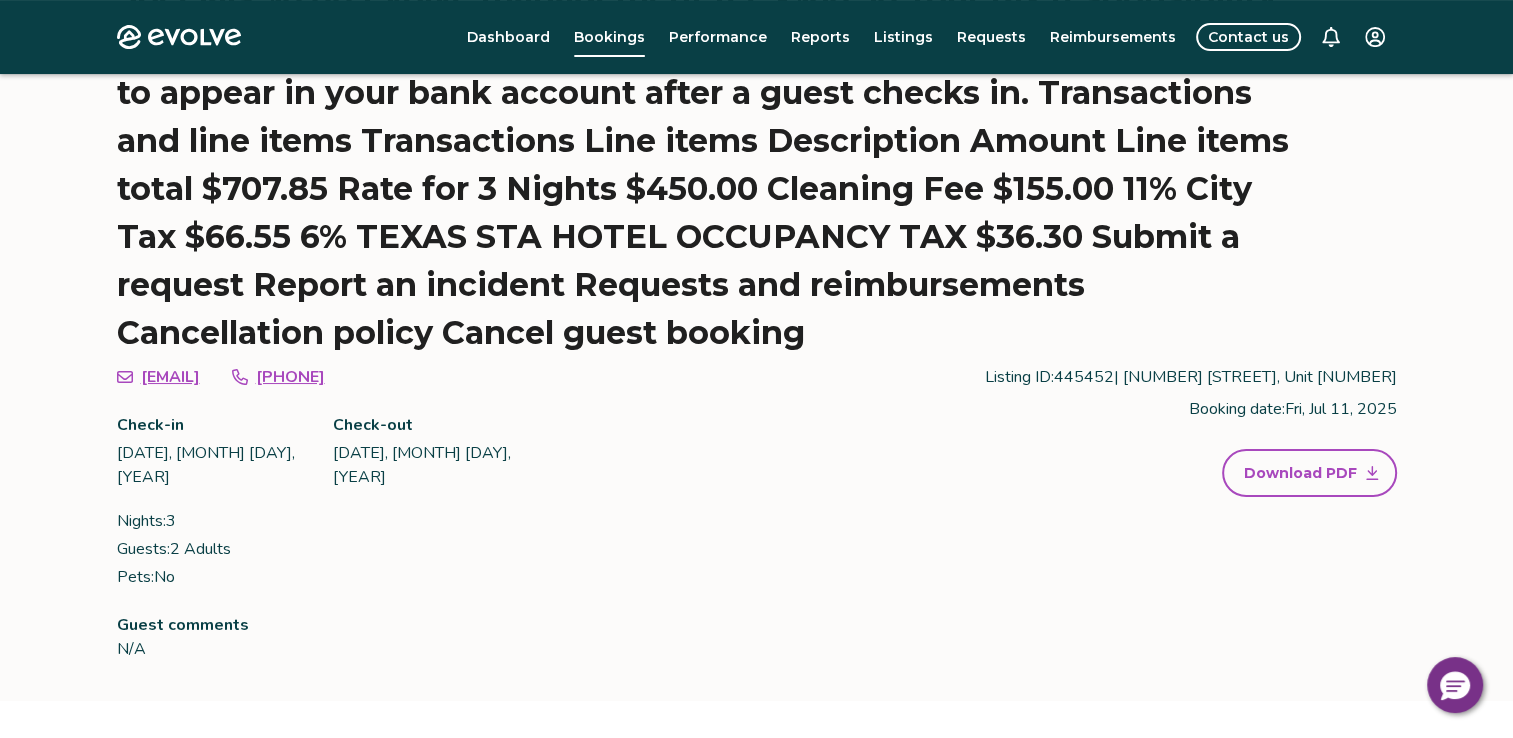 scroll, scrollTop: 514, scrollLeft: 0, axis: vertical 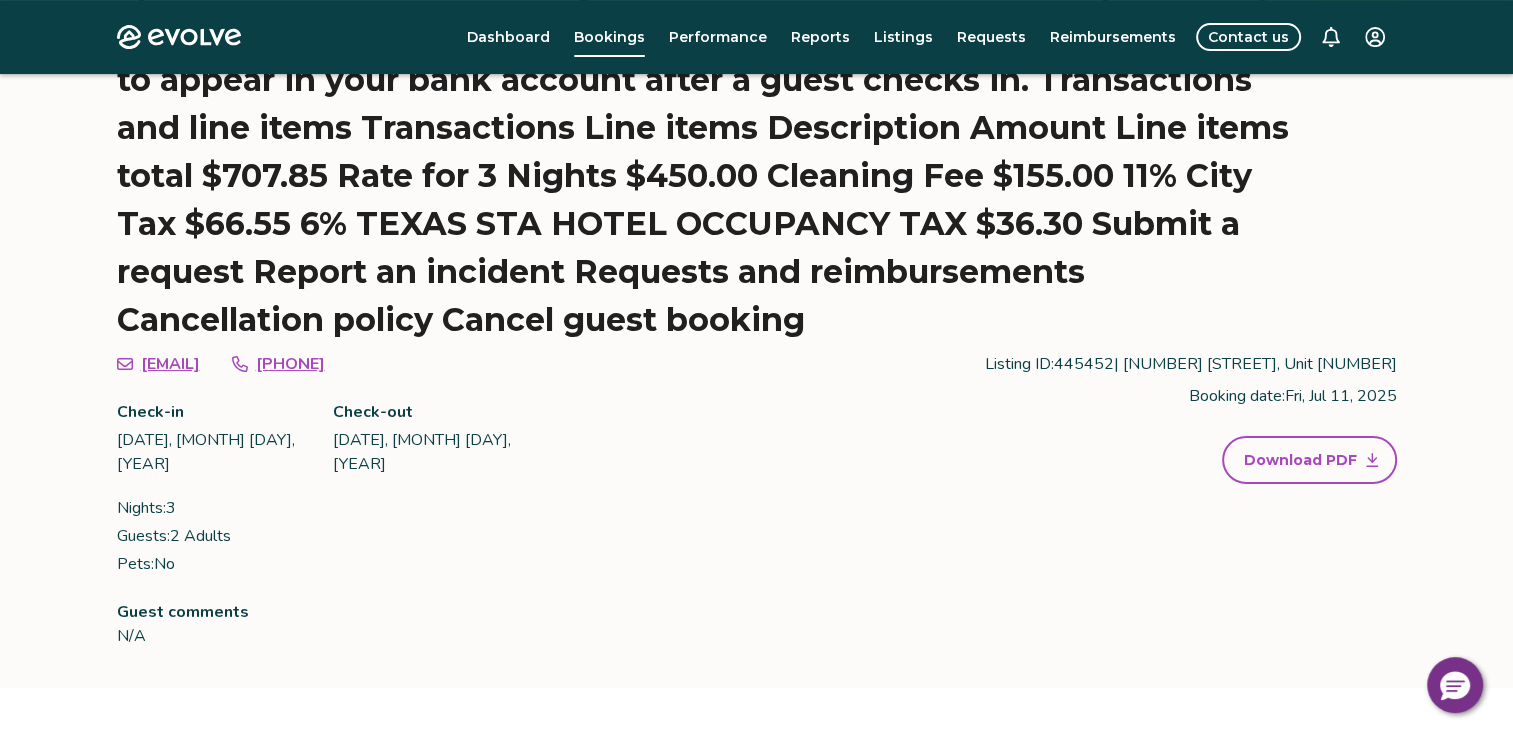 click 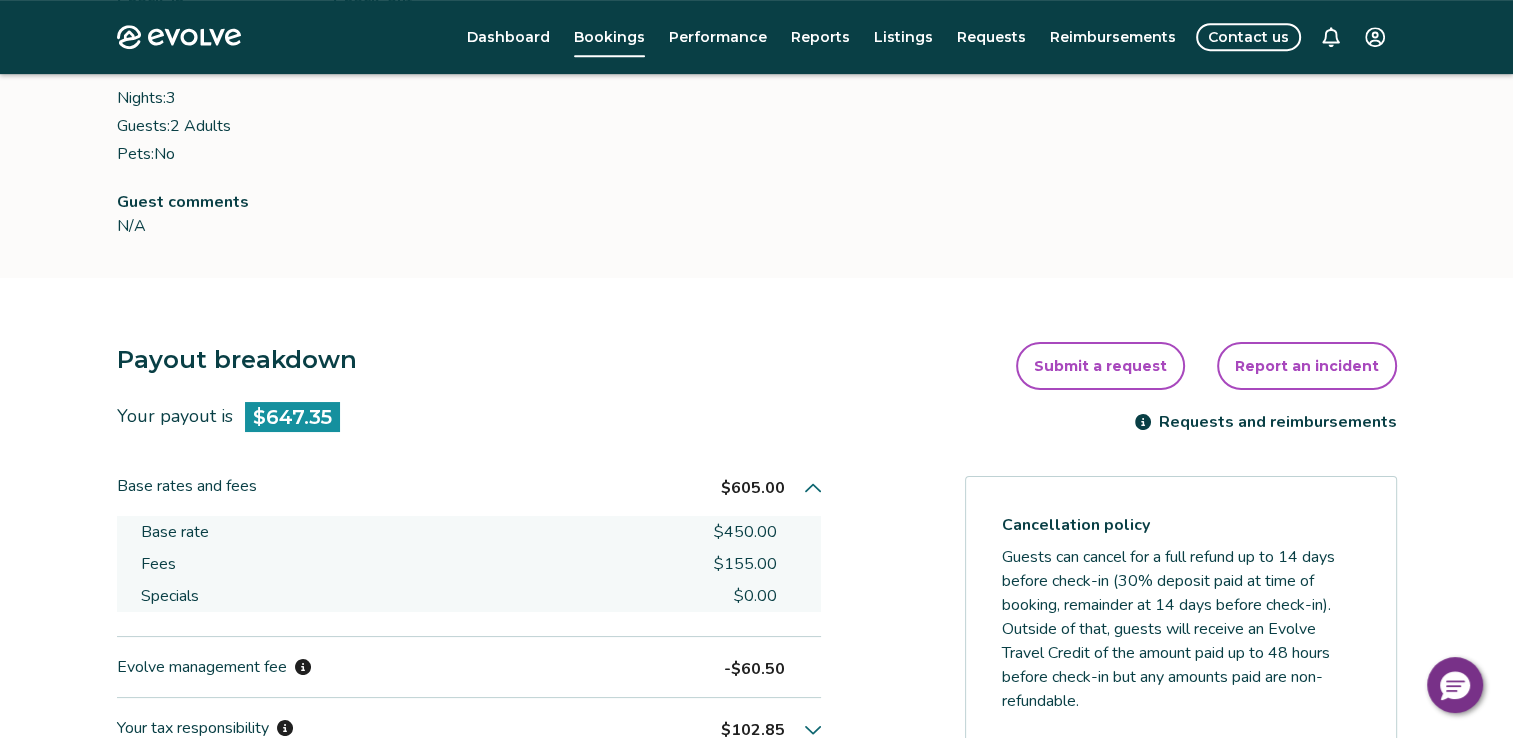 scroll, scrollTop: 946, scrollLeft: 0, axis: vertical 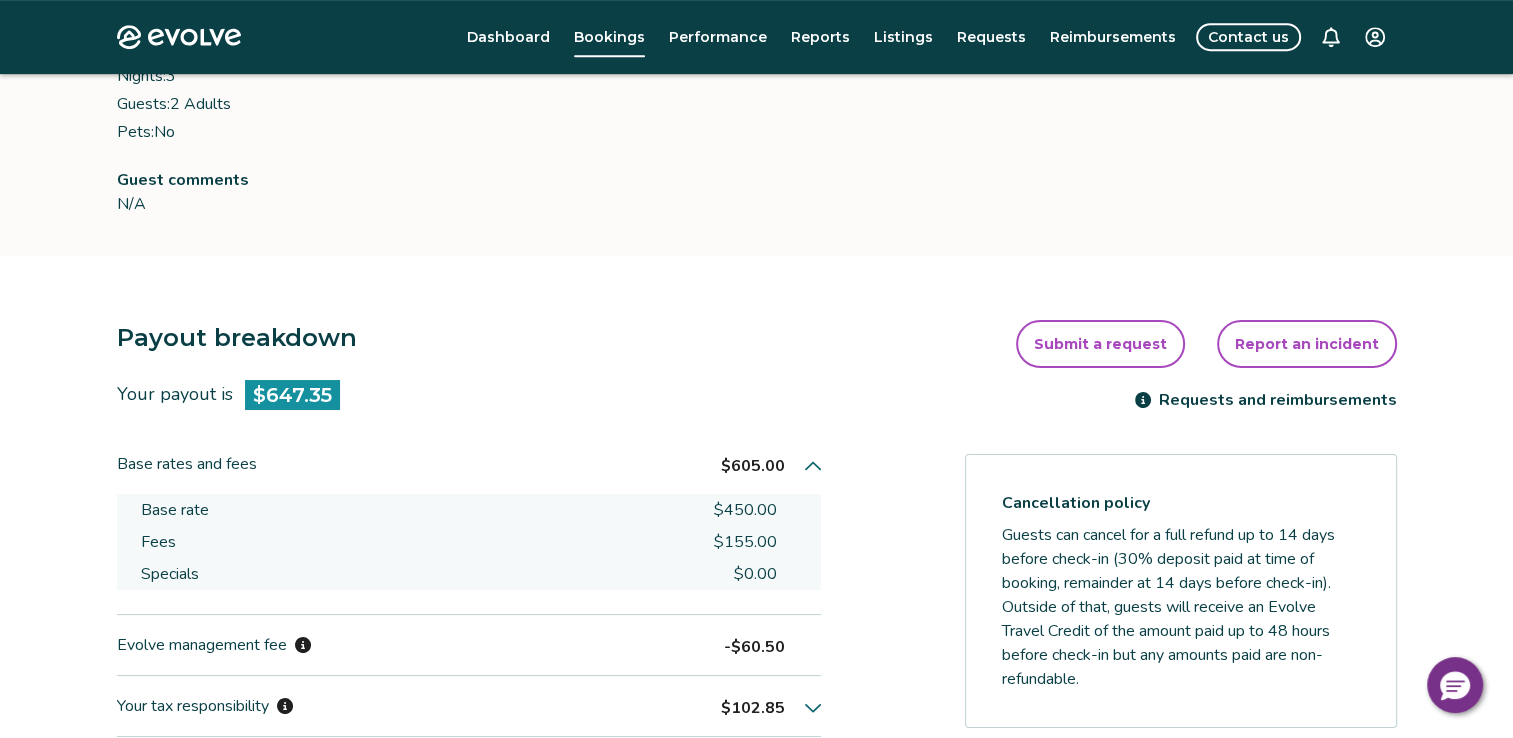 click on "Line items" at bounding box center [341, 979] 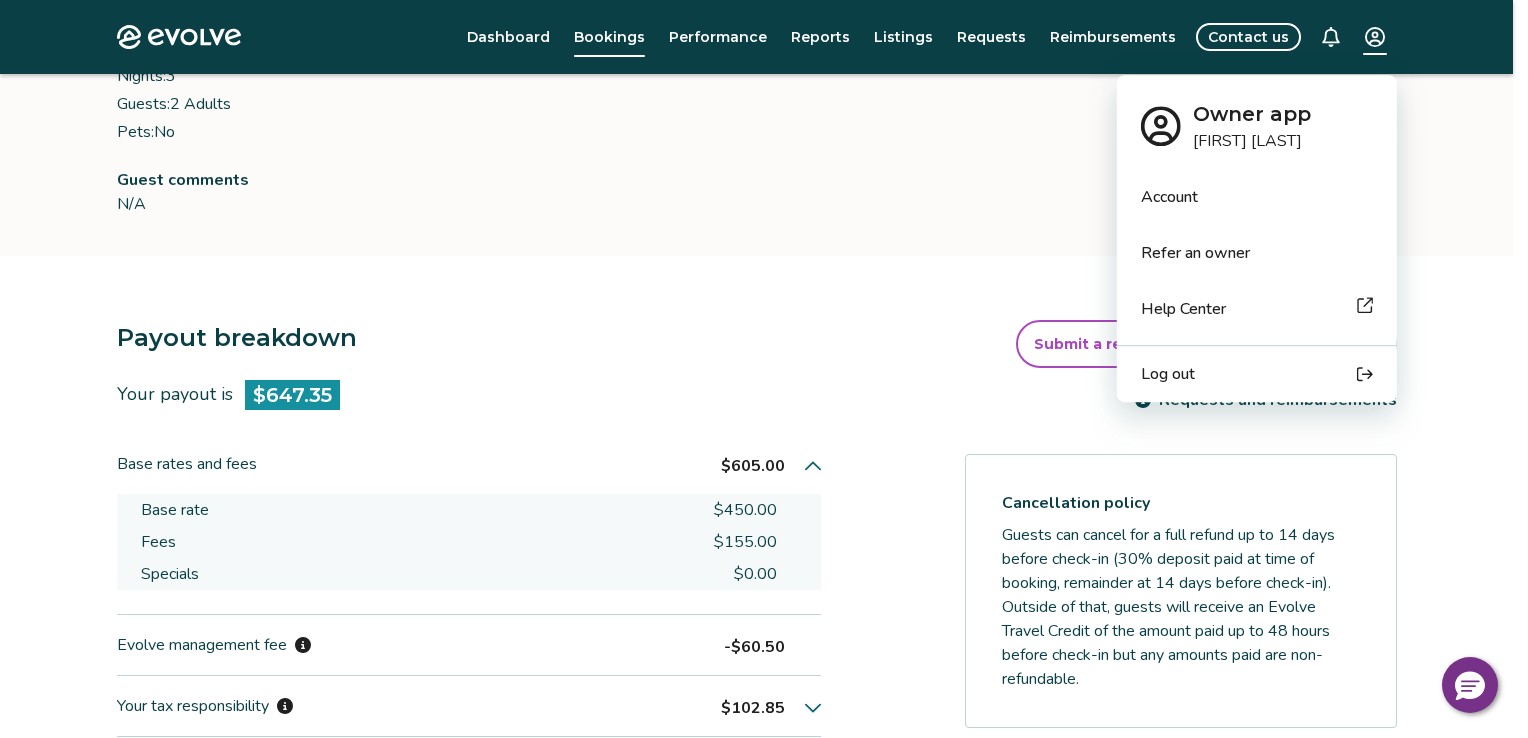click on "Evolve Dashboard Bookings Performance Reports Listings Requests Reimbursements Contact us Back Booking ID:  14857863  | Booking site:  Website Jessica Siciliano Booked jess030774@yahoo.com +12145627905 Check-in Tue, Sep 09, 2025 Check-out Fri, Sep 12, 2025 Nights:  3 Guests:  2 Adults Pets:  No Listing ID:  445452  |   2525 South Lamar Boulevard, Unit 214 Booking date:  Fri, Jul 11, 2025 Download PDF Guest comments N/A Payout breakdown Your payout is $647.35 Base rates and fees $605.00 Base rate $450.00 Fees $155.00 Specials $0.00 Evolve management fee -$60.50 Your tax responsibility $102.85 Your payout $647.35 It may take 5-9 business days for payouts to appear in your bank account after a guest checks in. Transactions and line items Transactions Line items Description Amount Line items total $707.85 Rate for 3 Nights $450.00 Cleaning Fee $155.00 11% City Tax $66.55 6% TEXAS STA HOTEL OCCUPANCY TAX $36.30 Submit a request Report an incident Requests and reimbursements Cancellation policy Cancel guest booking" at bounding box center (764, 307) 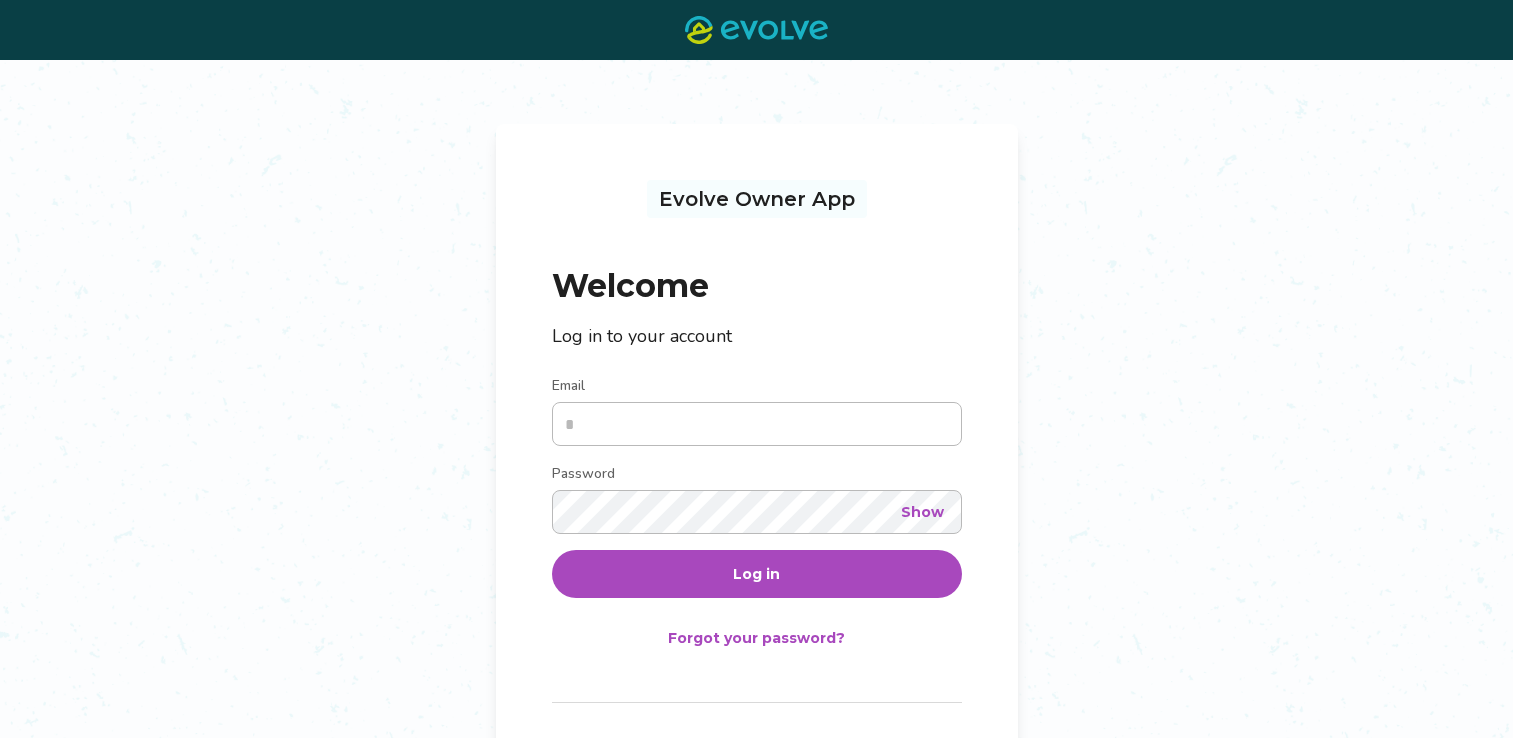 scroll, scrollTop: 0, scrollLeft: 0, axis: both 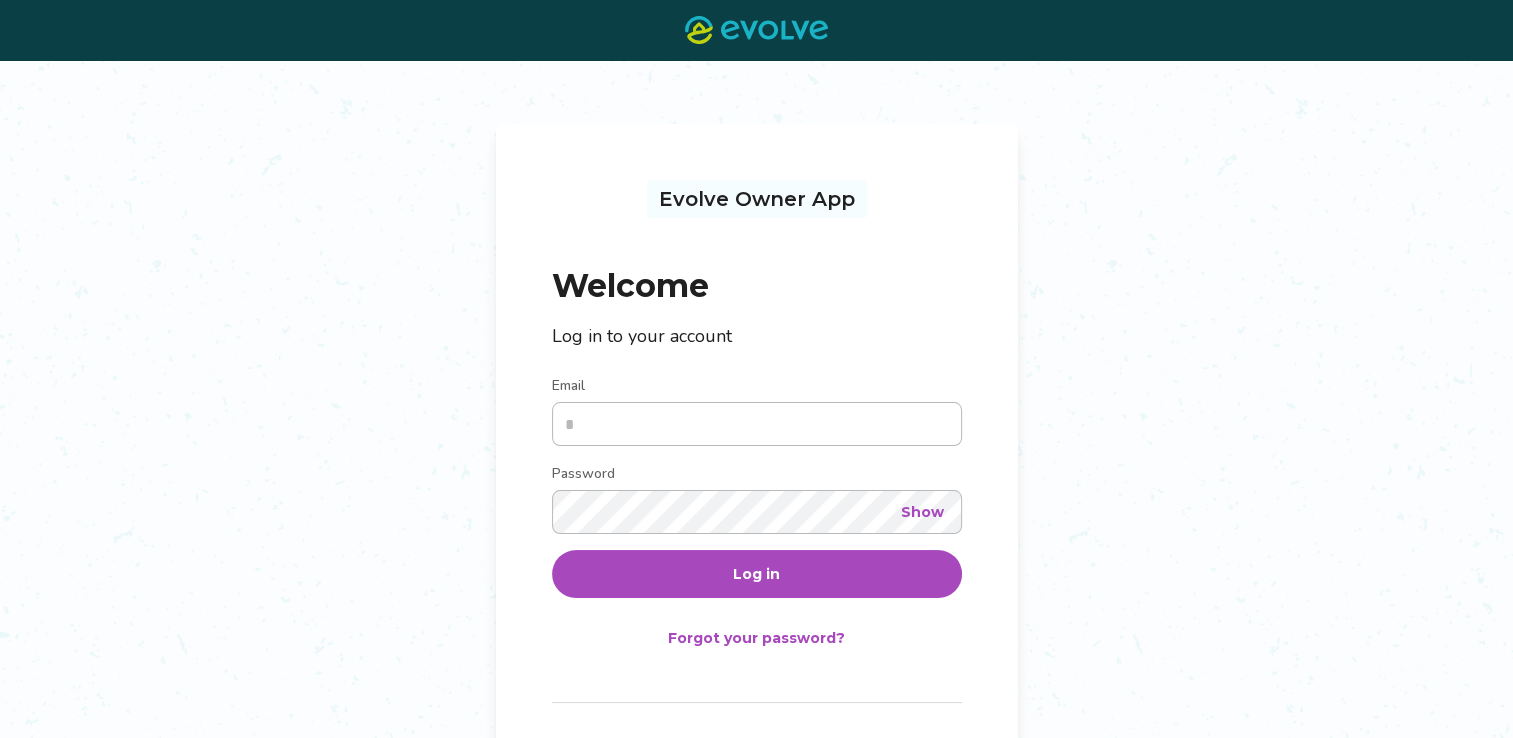 click on "Email" at bounding box center (757, 424) 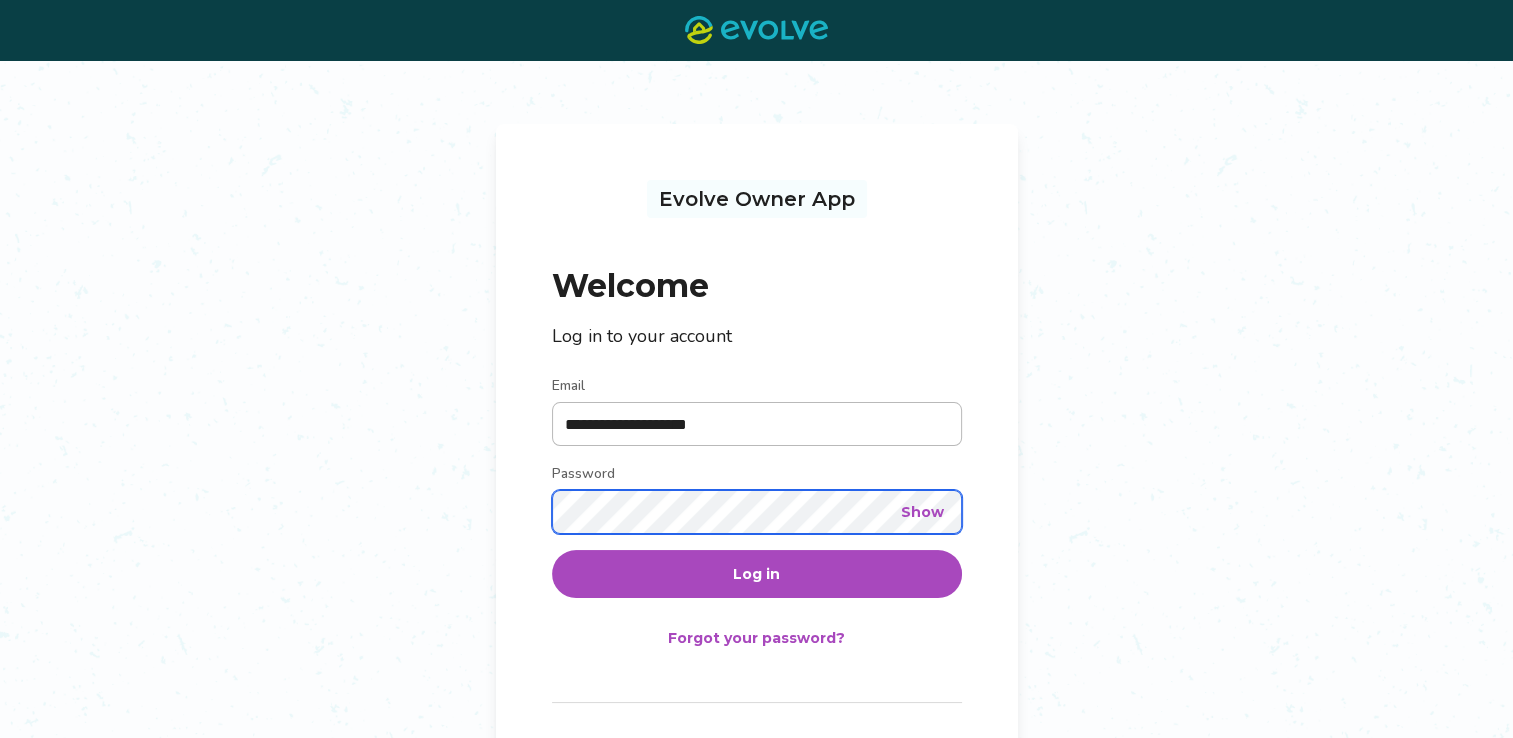click on "Log in" at bounding box center (757, 574) 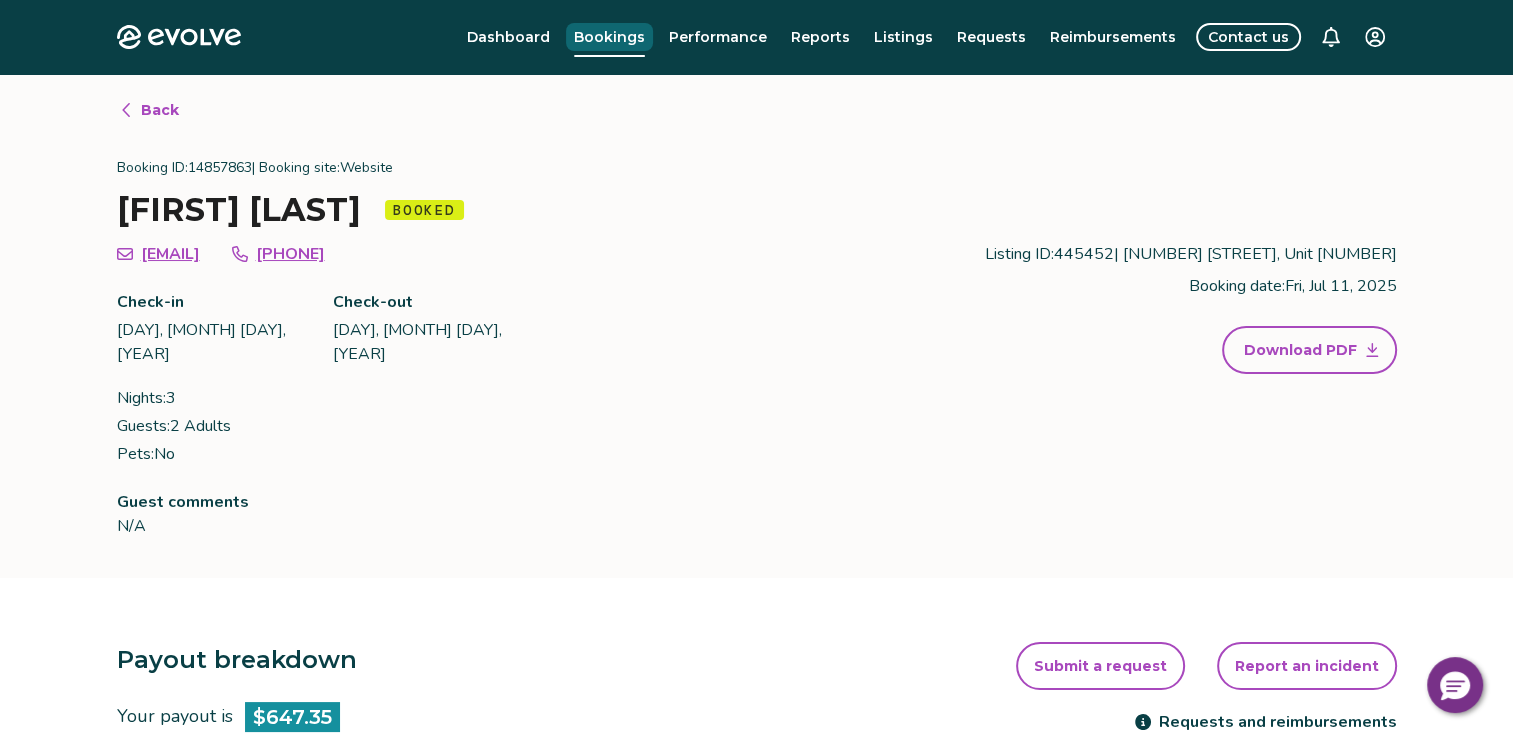 click on "Bookings" at bounding box center (609, 37) 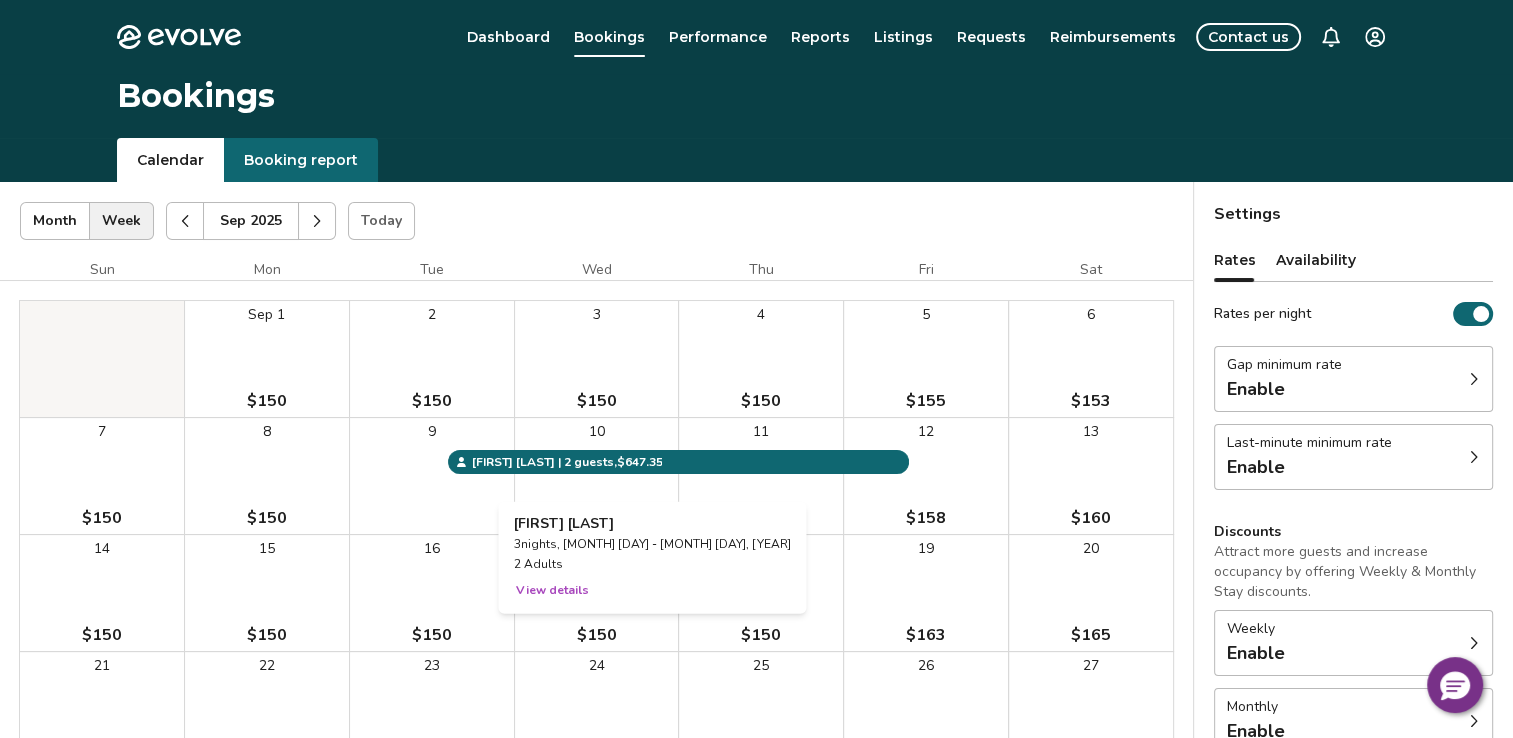 click on "10" at bounding box center [597, 476] 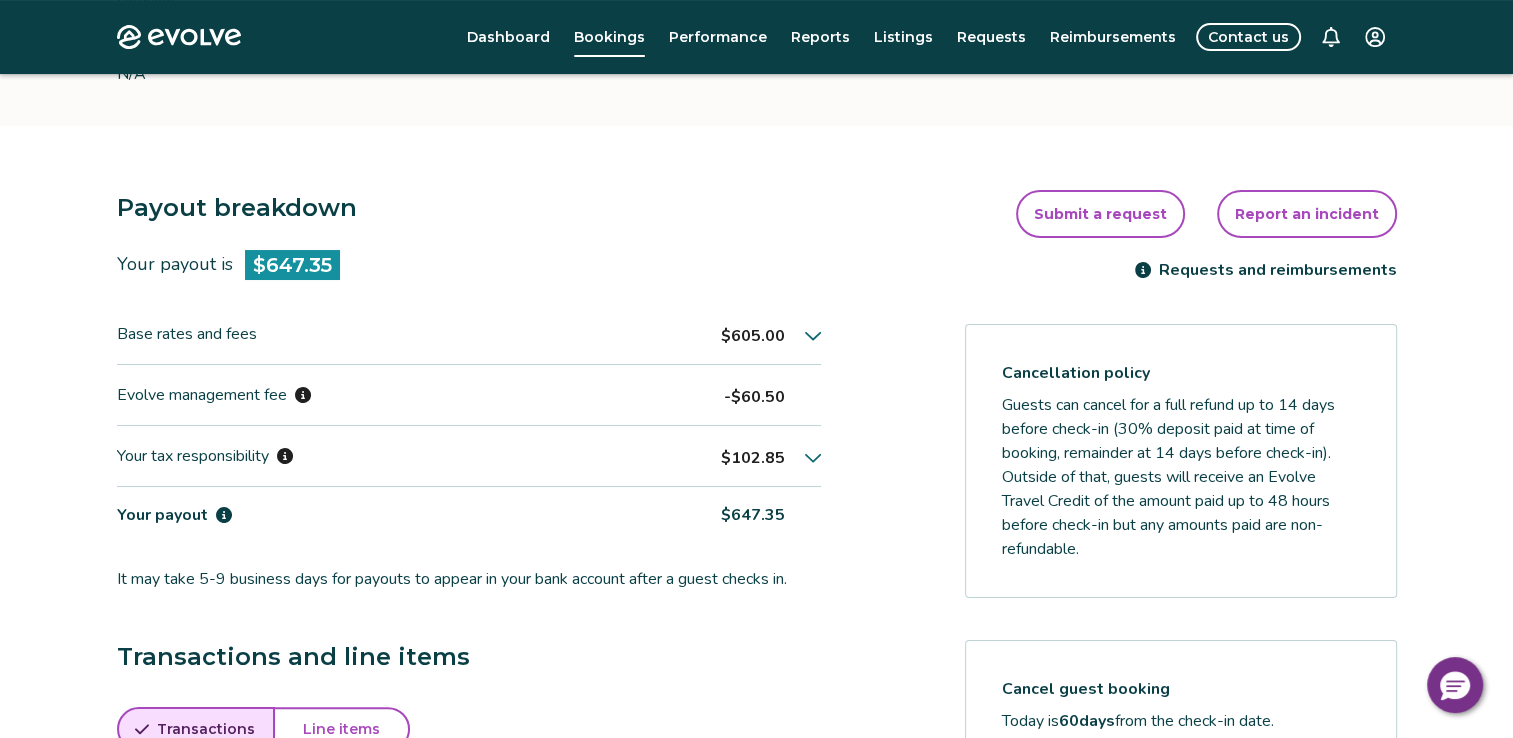 scroll, scrollTop: 460, scrollLeft: 0, axis: vertical 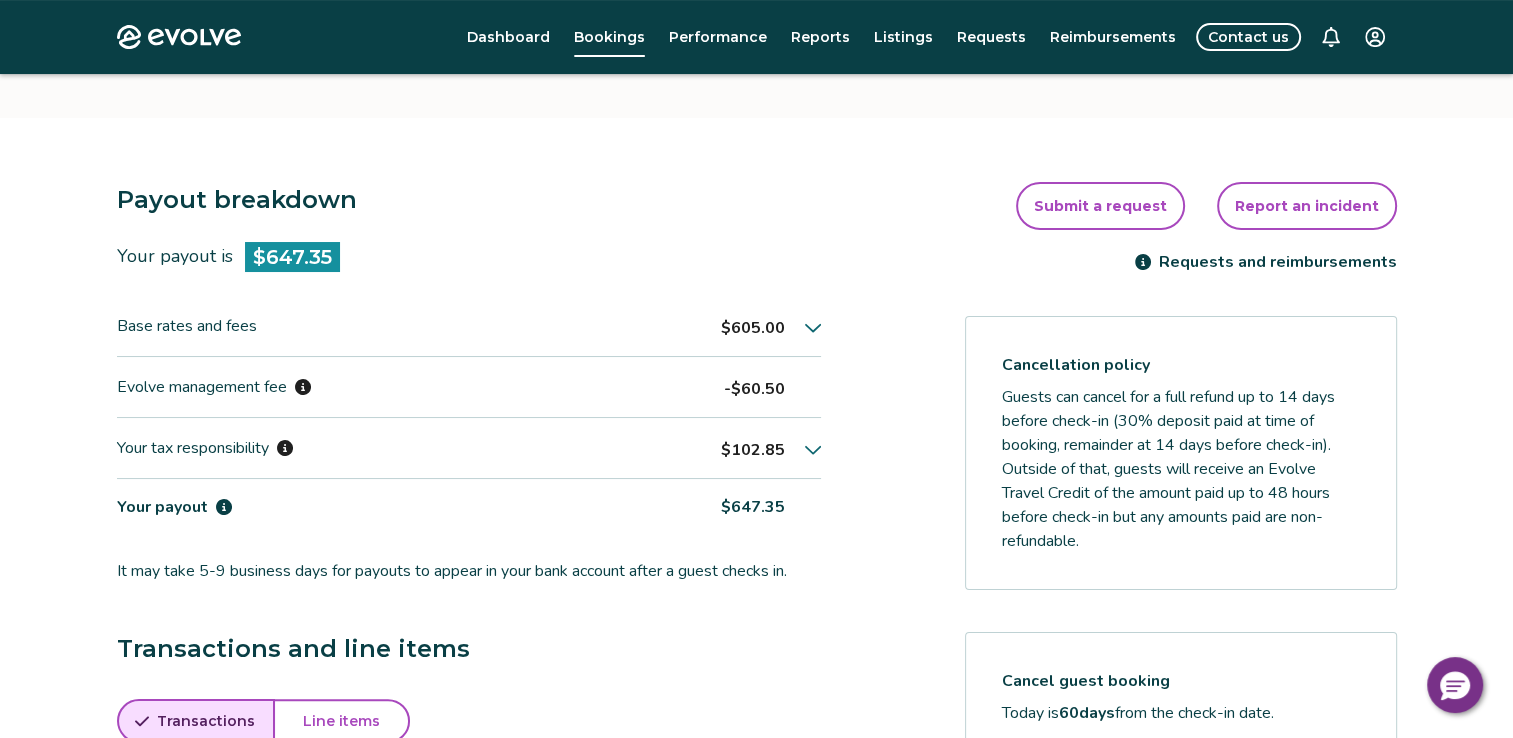 click on "Line items" at bounding box center [341, 721] 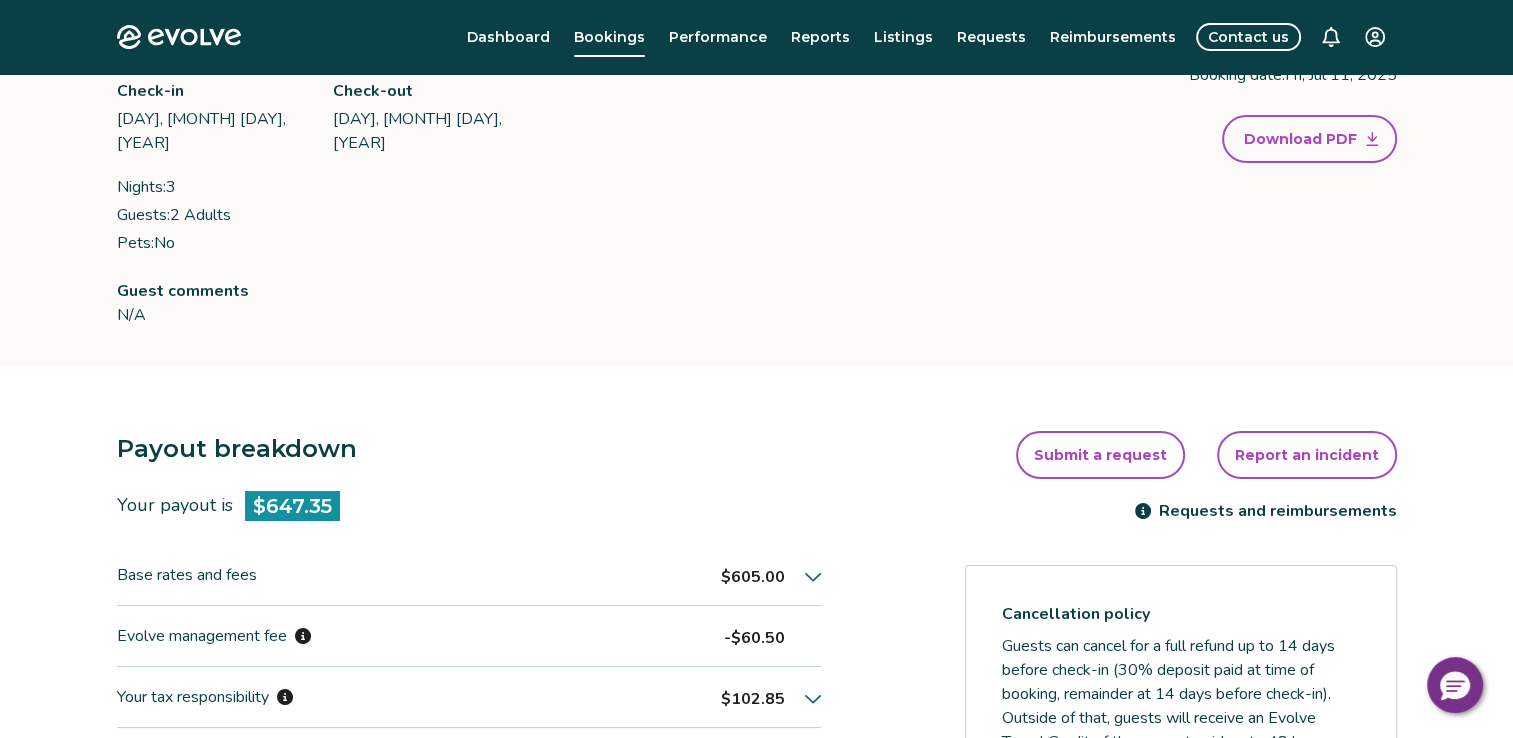 scroll, scrollTop: 0, scrollLeft: 0, axis: both 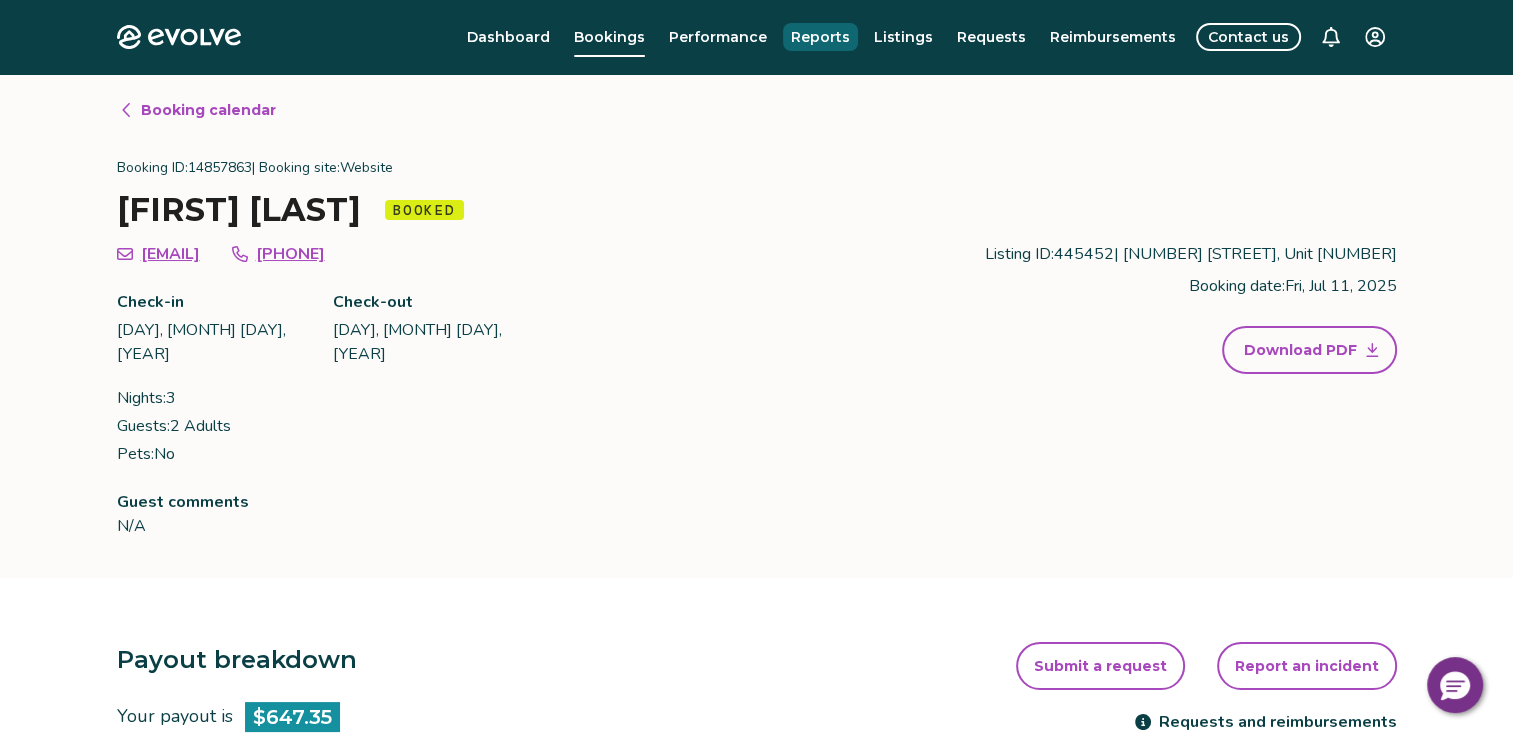 click on "Reports" at bounding box center [820, 37] 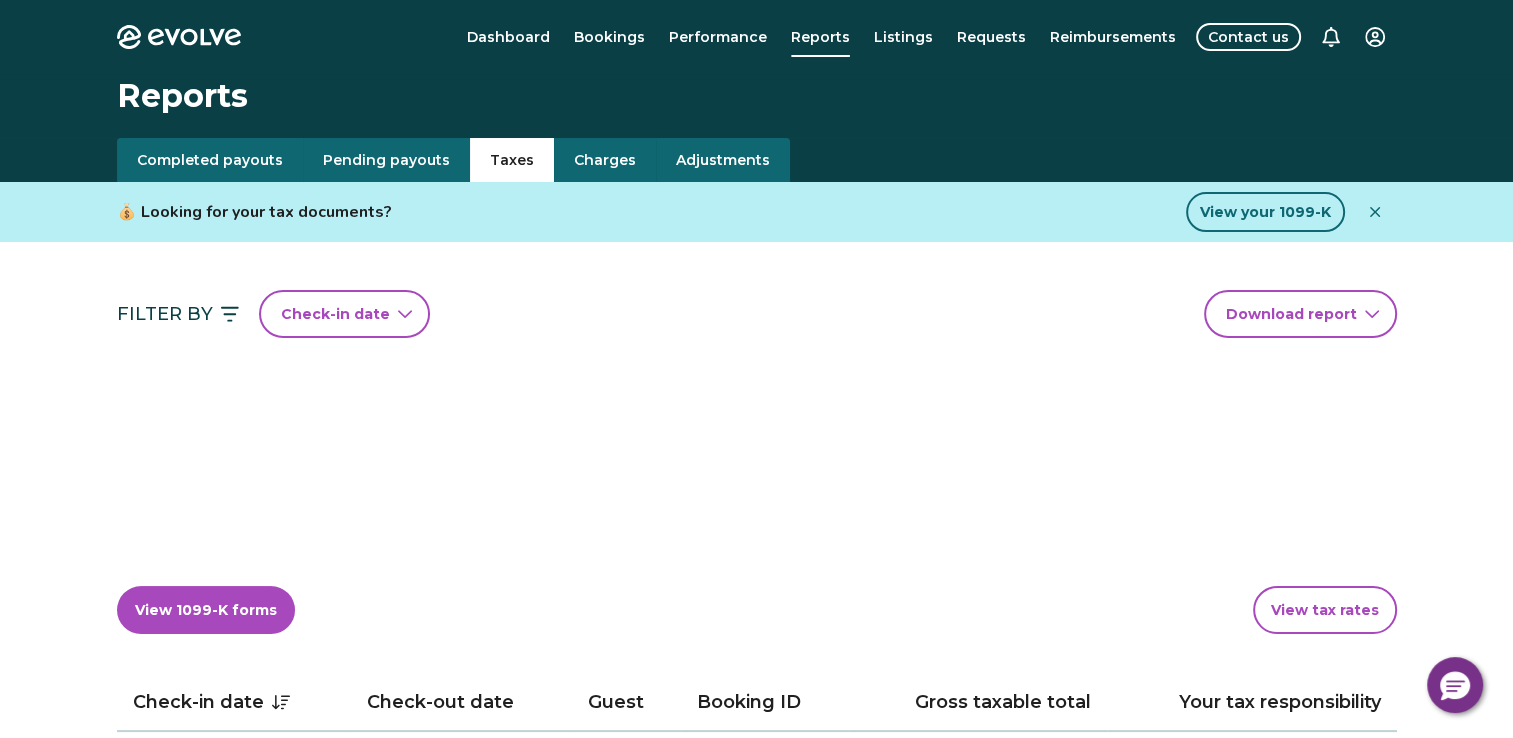 click on "Taxes" at bounding box center [512, 160] 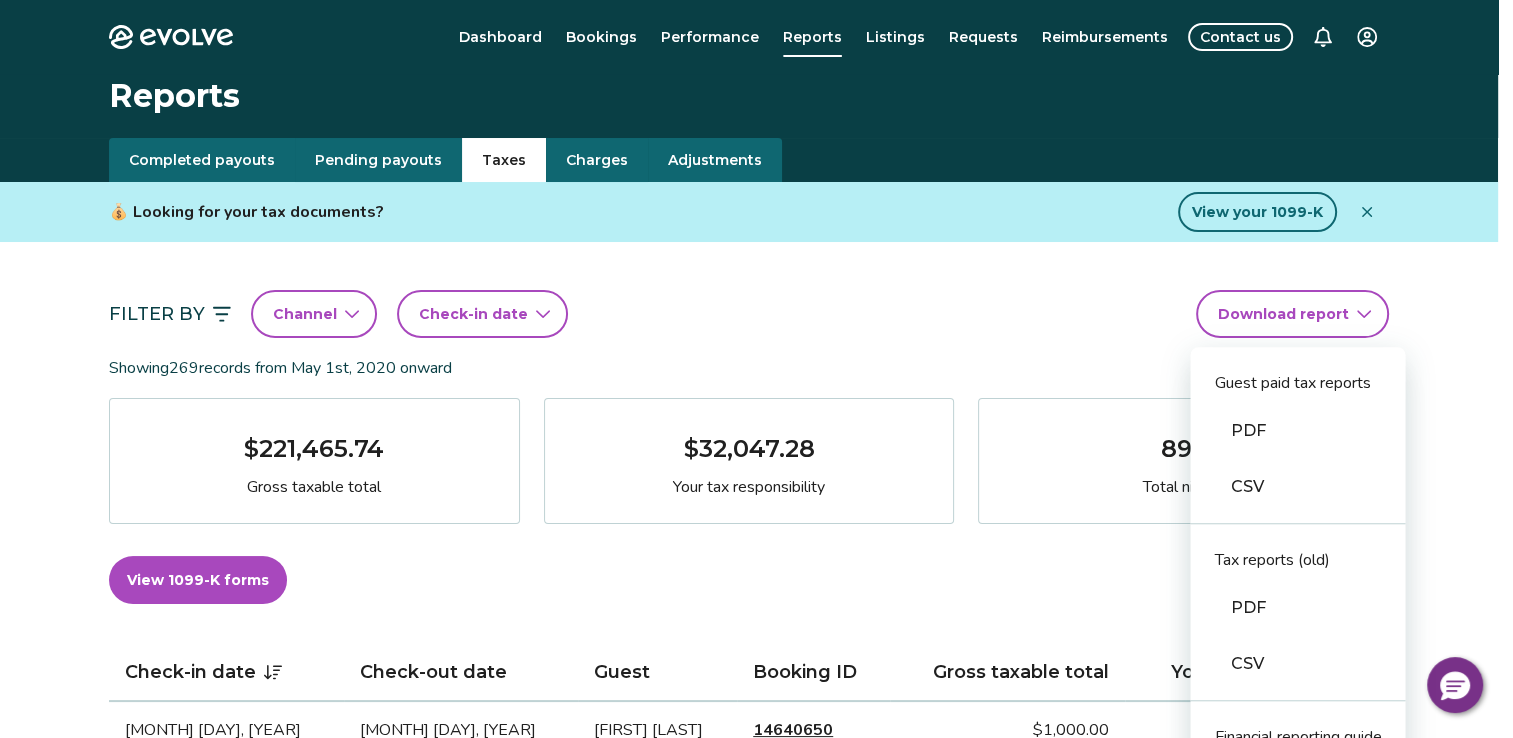 click on "Evolve Dashboard Bookings Performance Reports Listings Requests Reimbursements Contact us Reports Completed payouts Pending payouts Taxes Charges Adjustments 💰 Looking for your tax documents? View your 1099-K Filter By  Channel Check-in date Download   report Guest paid tax reports PDF CSV Tax reports (old) PDF CSV Financial reporting guide PDF Showing  269  records    from [MONTH] [DAY], [YEAR] onward $[AMOUNT] Gross taxable total $[AMOUNT] Your tax responsibility [NUMBER] Total nights View 1099-K forms View tax rates Check-in date Check-out date Guest Booking ID Gross taxable total Your tax responsibility [MONTH] [DAY], [YEAR] [MONTH] [DAY], [YEAR] [FIRST] [LAST] [AMOUNT] [AMOUNT] [MONTH] [DAY], [YEAR] [MONTH] [DAY], [YEAR] [FIRST] [LAST] [AMOUNT] [AMOUNT] [MONTH] [DAY], [YEAR] [MONTH] [DAY], [YEAR] [FIRST] [LAST] [AMOUNT] [AMOUNT] [MONTH] [DAY], [YEAR] [MONTH] [DAY], [YEAR] [FIRST] [LAST] [AMOUNT] [AMOUNT] [MONTH] [DAY], [YEAR] [MONTH] [DAY], [YEAR] [FIRST] [LAST] [AMOUNT] [AMOUNT] [MONTH] [DAY], [YEAR] [MONTH] [DAY], [YEAR] [FIRST] [LAST] [AMOUNT] [AMOUNT]" at bounding box center [756, 1364] 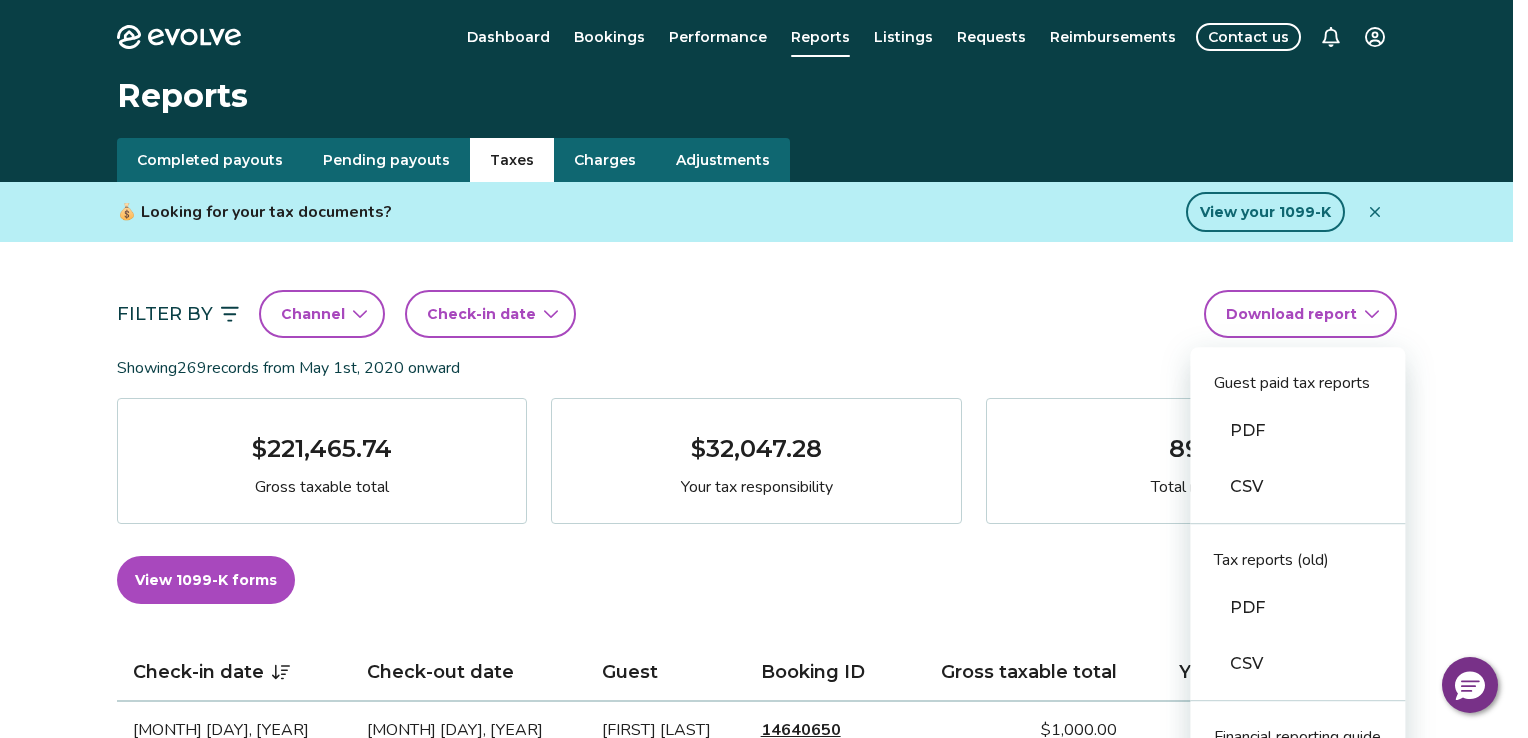 click on "CSV" at bounding box center [1297, 664] 